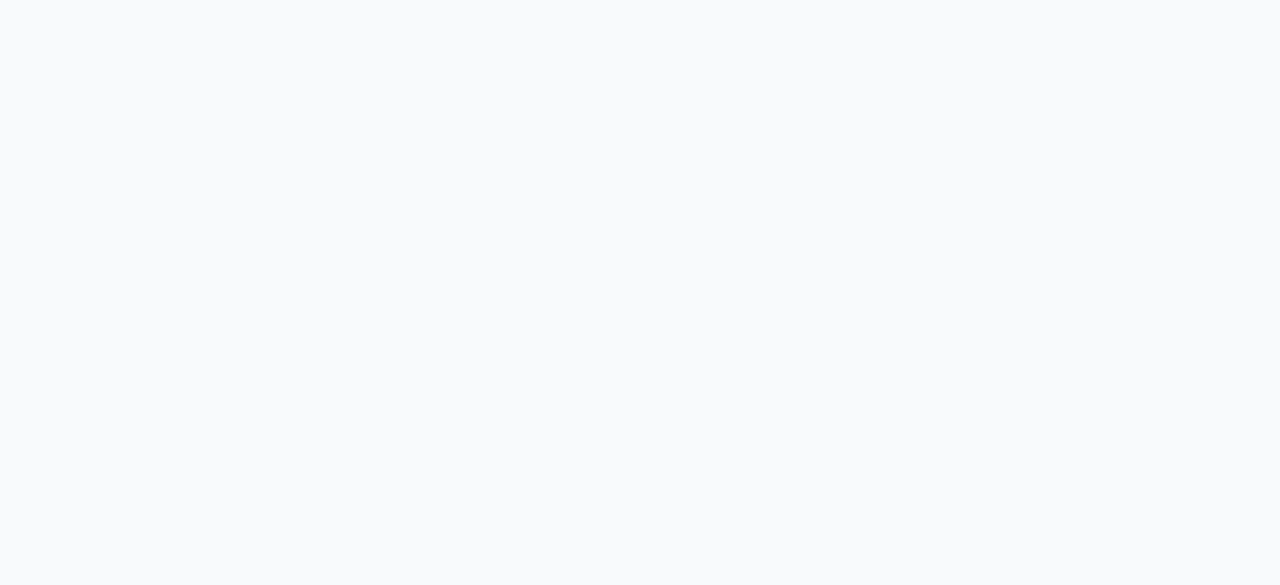 scroll, scrollTop: 0, scrollLeft: 0, axis: both 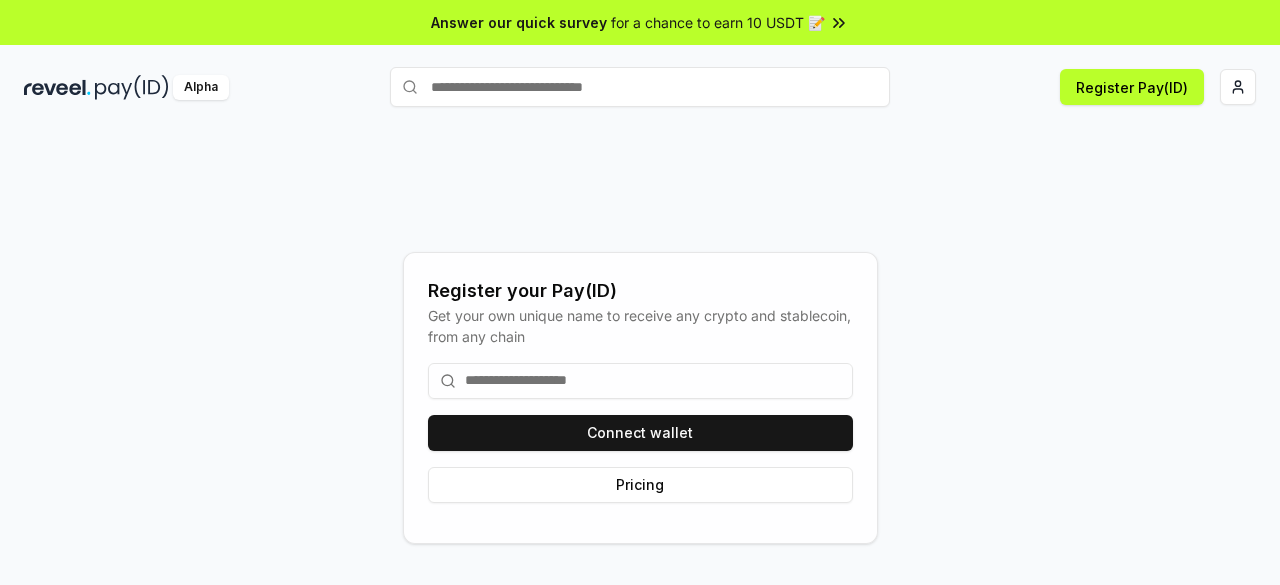 click on "Answer our quick survey for a chance to earn 10 USDT 📝 Alpha Register Pay(ID) Register your Pay(ID) Get your own unique name to receive any crypto and stablecoin, from any chain Connect wallet Pricing" at bounding box center [640, 292] 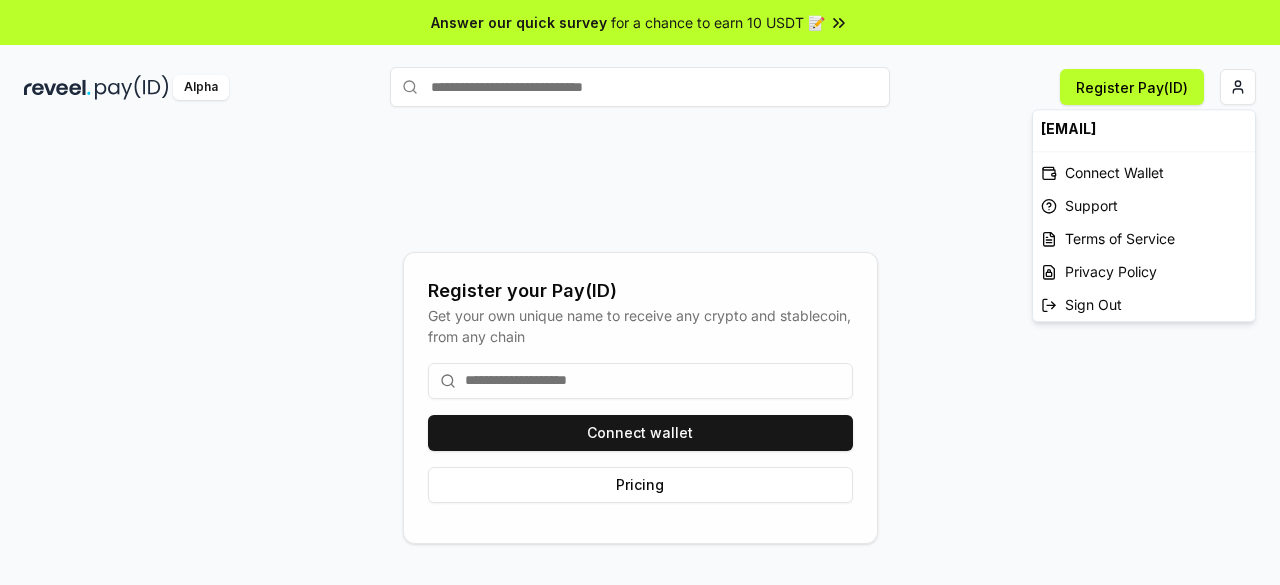 click on "Answer our quick survey for a chance to earn 10 USDT 📝 Alpha Register Pay(ID) Register your Pay(ID) Get your own unique name to receive any crypto and stablecoin, from any chain Connect wallet Pricing [EMAIL]   Connect Wallet   Support   Terms of Service   Privacy Policy   Sign Out" at bounding box center [640, 292] 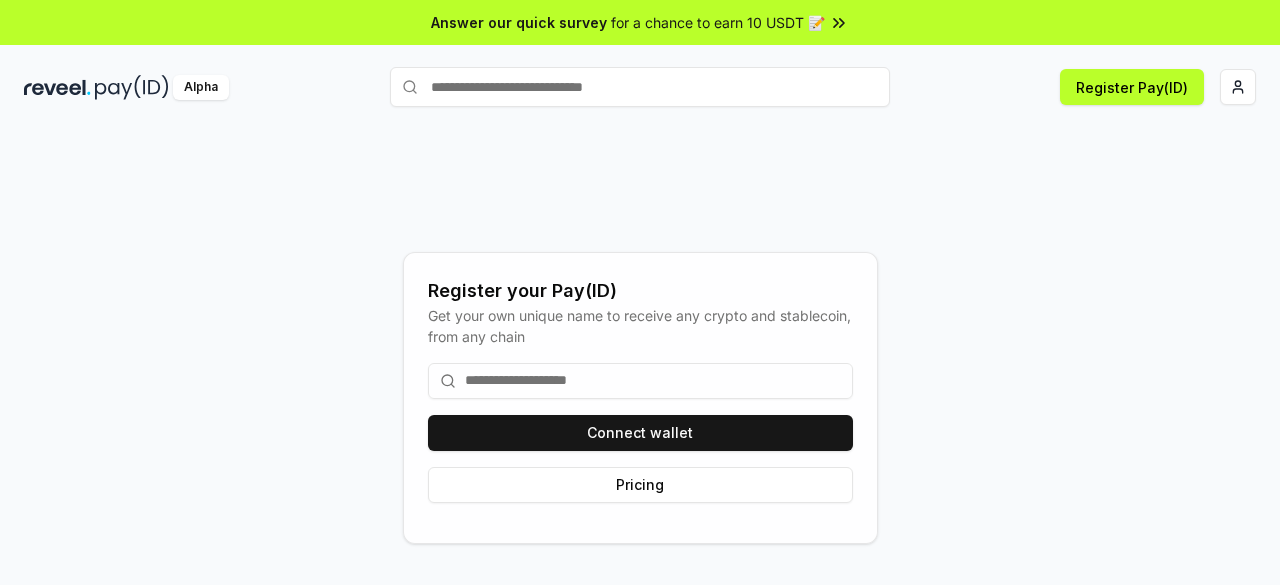 click on "Answer our quick survey for a chance to earn 10 USDT 📝 Alpha Register Pay(ID) Register your Pay(ID) Get your own unique name to receive any crypto and stablecoin, from any chain Connect wallet Pricing" at bounding box center [640, 292] 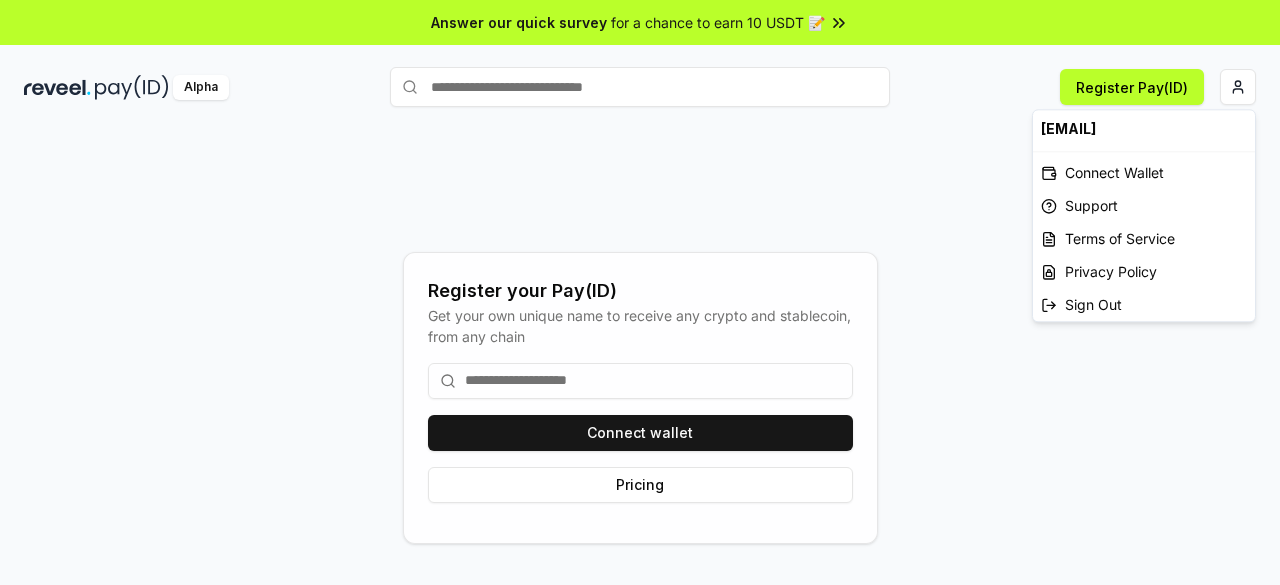 click on "Answer our quick survey for a chance to earn 10 USDT 📝 Alpha Register Pay(ID) Register your Pay(ID) Get your own unique name to receive any crypto and stablecoin, from any chain Connect wallet Pricing samadjimoh6@gmail.com   Connect Wallet   Support   Terms of Service   Privacy Policy   Sign Out" at bounding box center [640, 292] 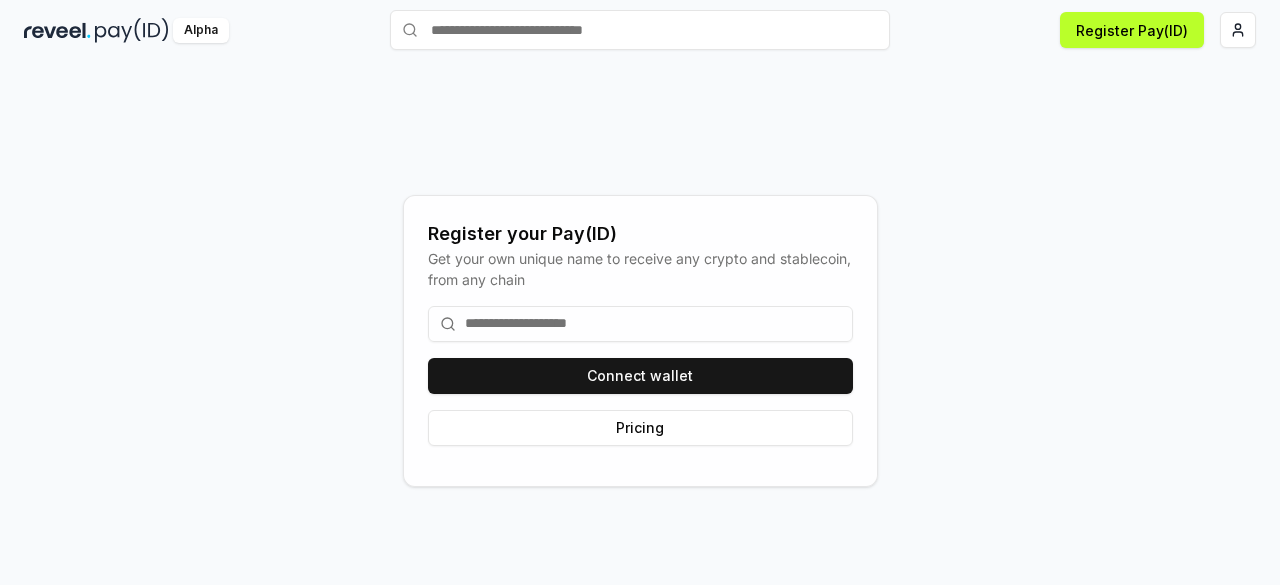scroll, scrollTop: 0, scrollLeft: 0, axis: both 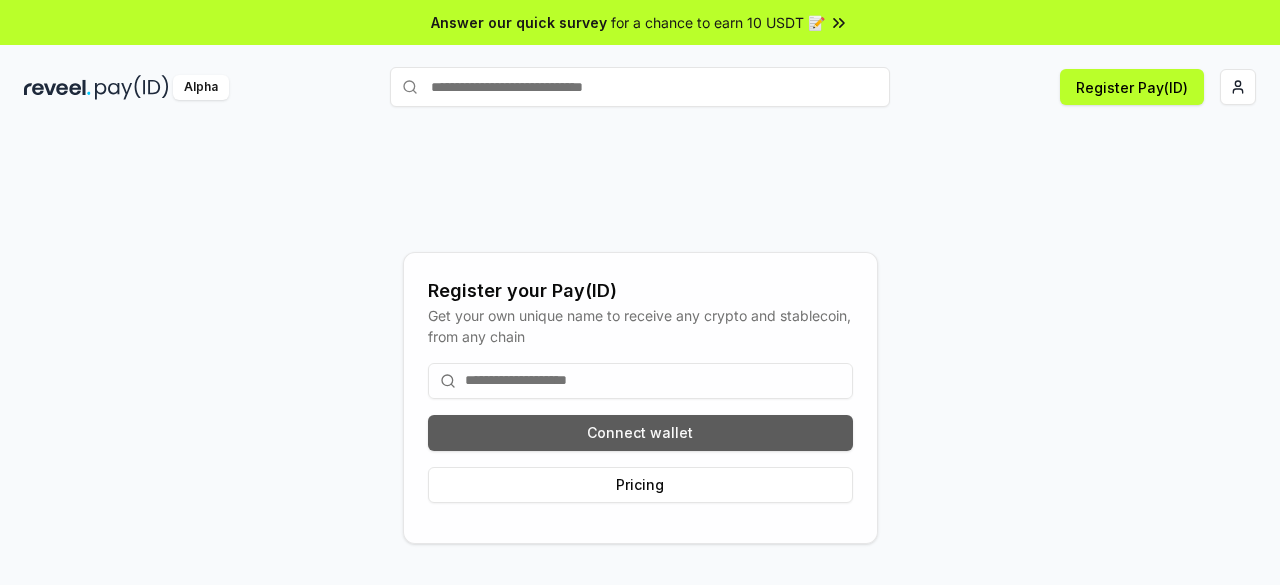 click on "Connect wallet" at bounding box center (640, 433) 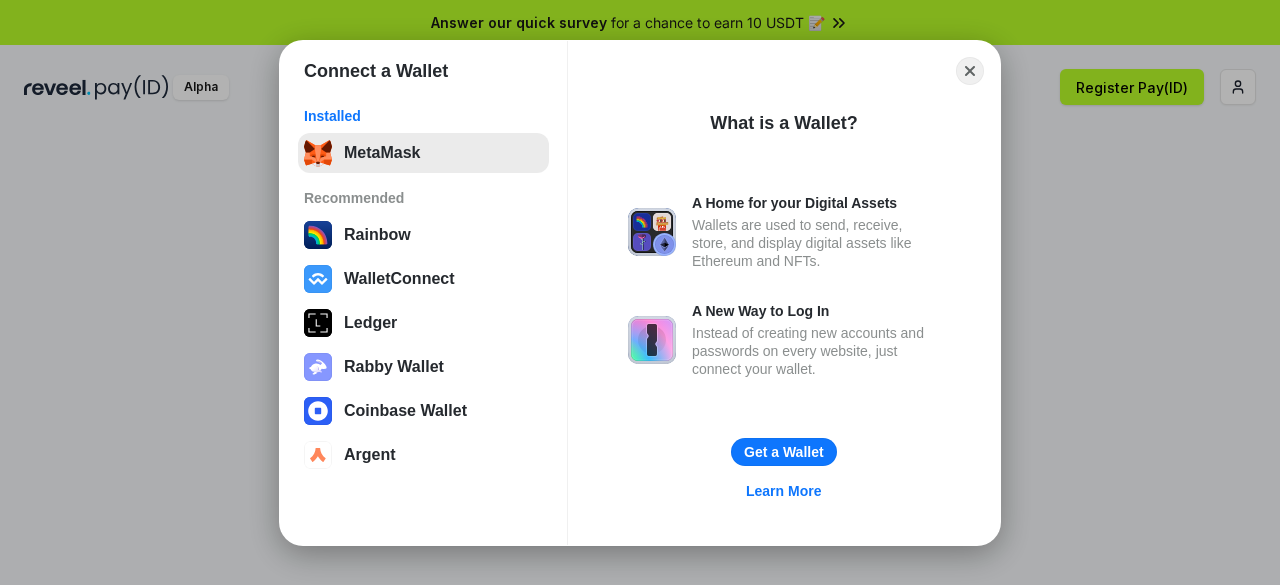 click on "MetaMask" at bounding box center [423, 153] 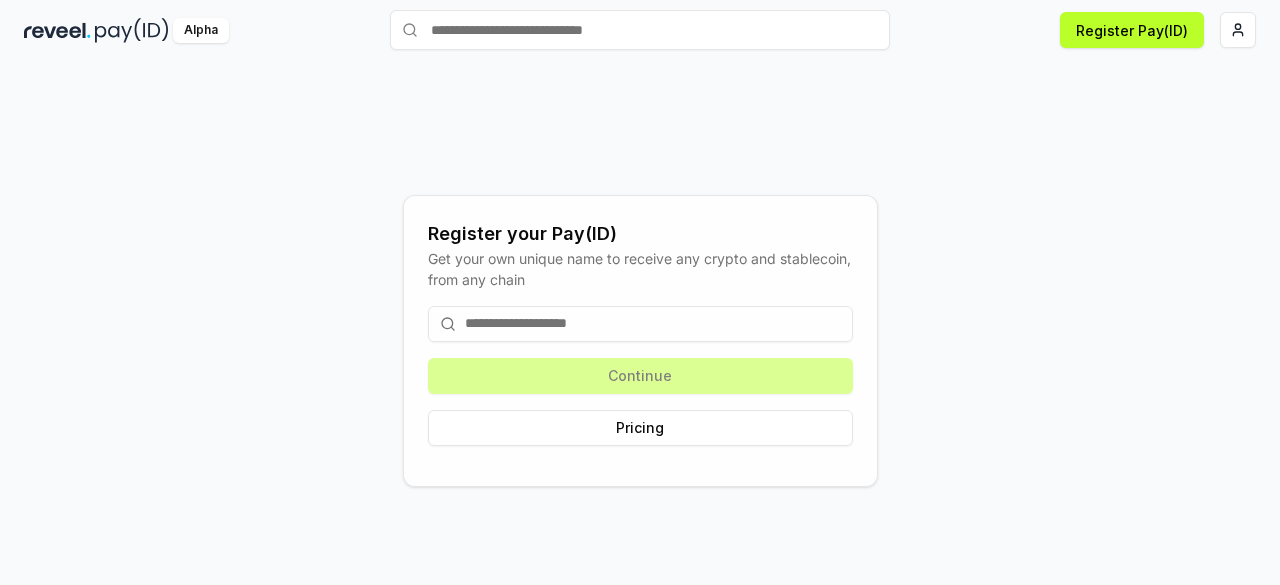scroll, scrollTop: 0, scrollLeft: 0, axis: both 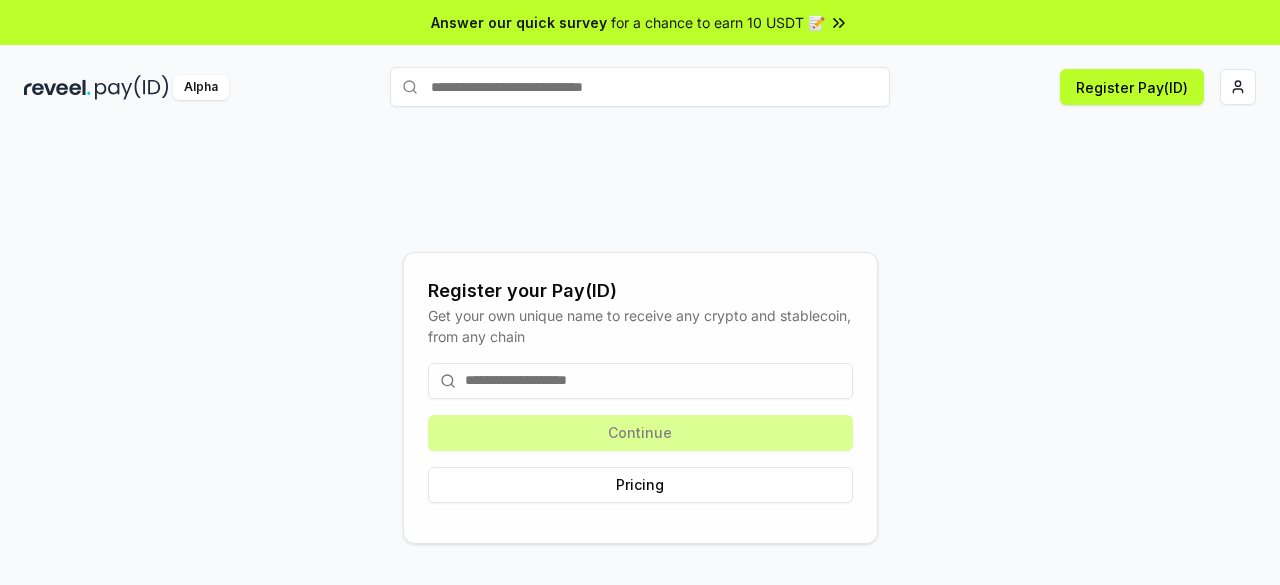 click on "Answer our quick survey for a chance to earn 10 USDT 📝 Alpha Register Pay(ID) Register your Pay(ID) Get your own unique name to receive any crypto and stablecoin, from any chain Continue Pricing" at bounding box center (640, 292) 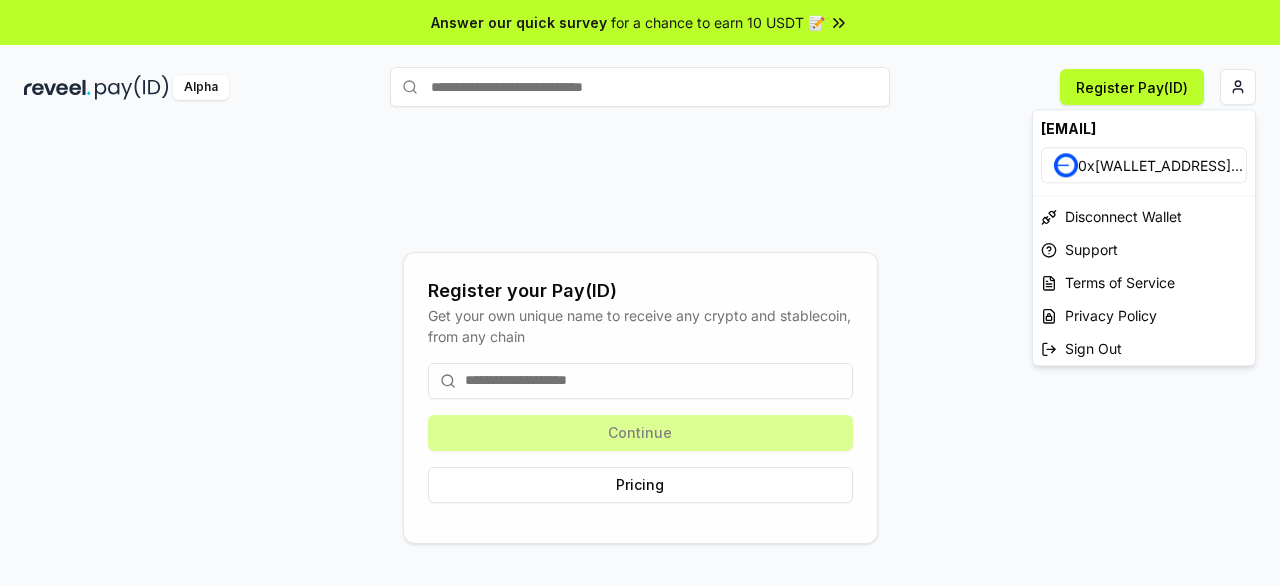 click on "0x2C2781aEd42c ..." at bounding box center [1160, 165] 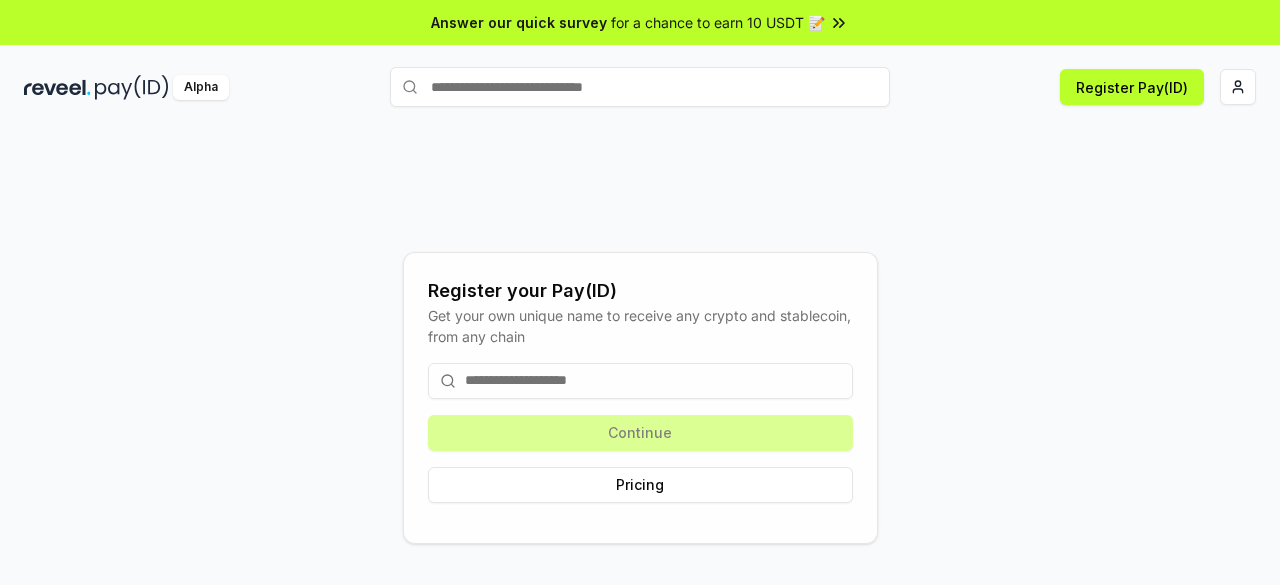 scroll, scrollTop: 57, scrollLeft: 0, axis: vertical 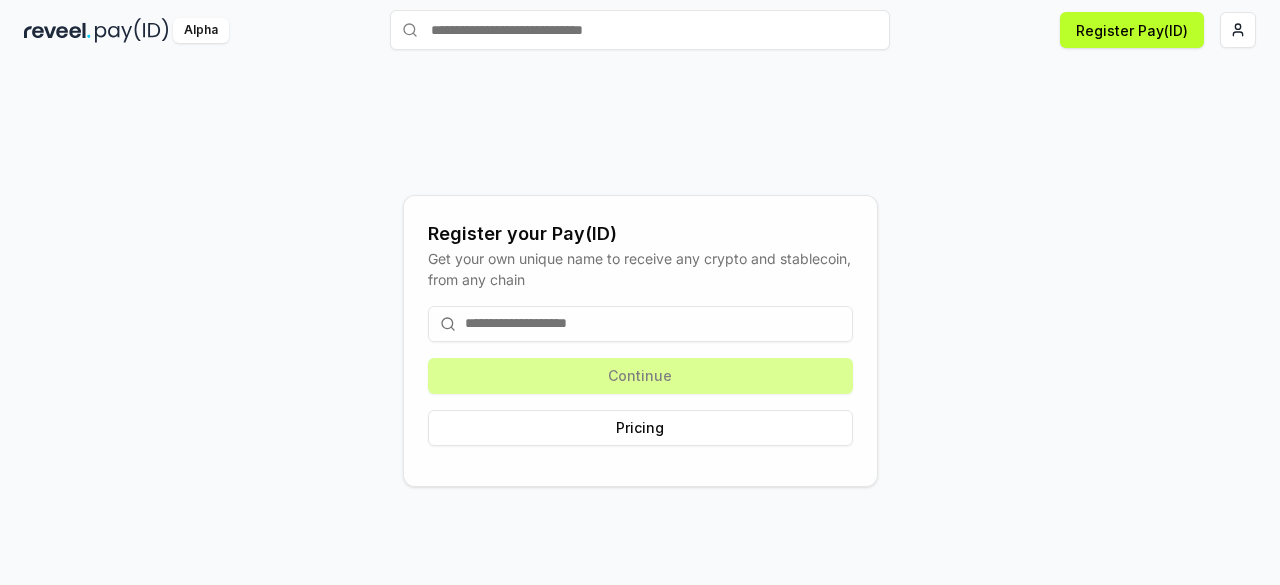 click on "Continue Pricing" at bounding box center (640, 376) 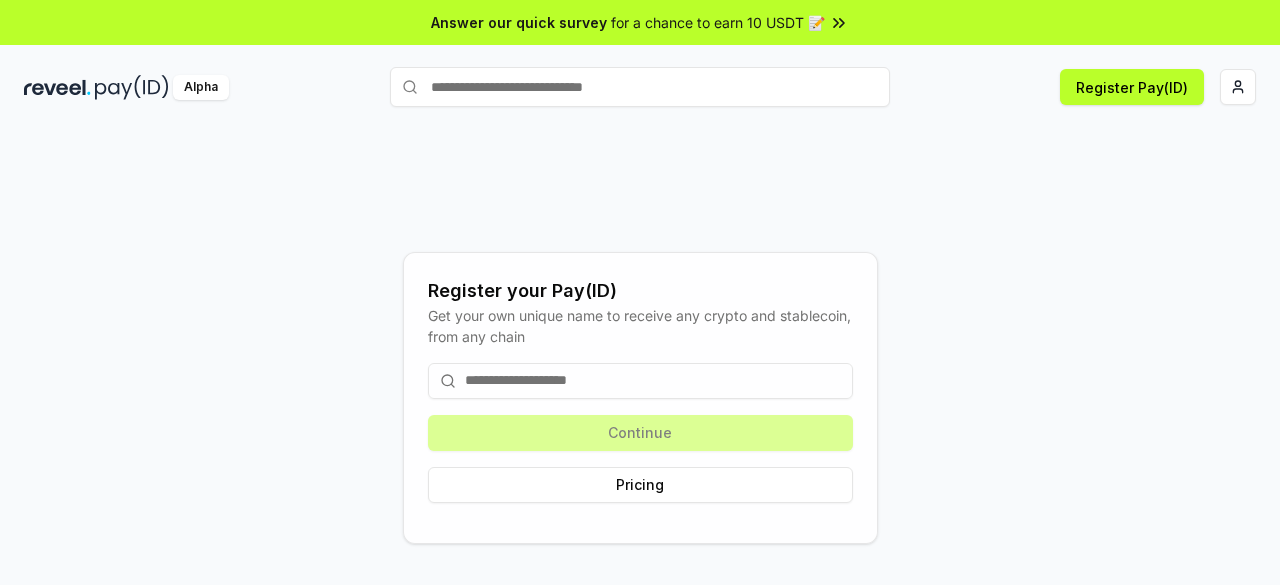 click on "Alpha" at bounding box center (201, 87) 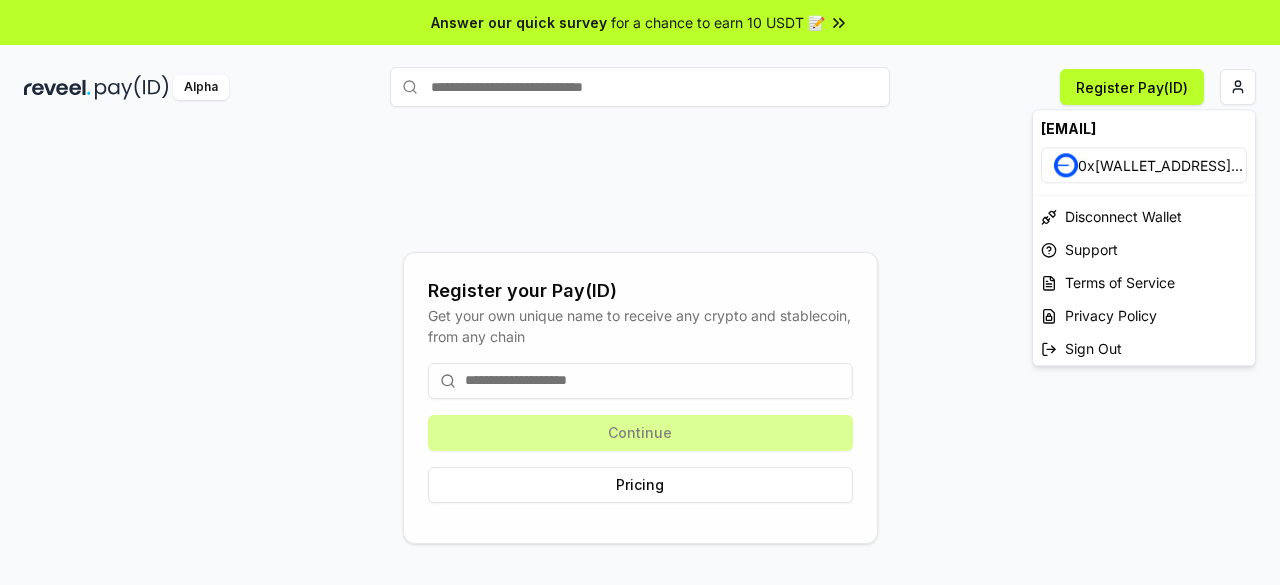 click on "Answer our quick survey for a chance to earn 10 USDT 📝 Alpha Register Pay(ID) Register your Pay(ID) Get your own unique name to receive any crypto and stablecoin, from any chain Continue Pricing samadjimoh6@gmail.com   0x2C2781aEd42c ...     Disconnect Wallet   Support   Terms of Service   Privacy Policy   Sign Out" at bounding box center (640, 292) 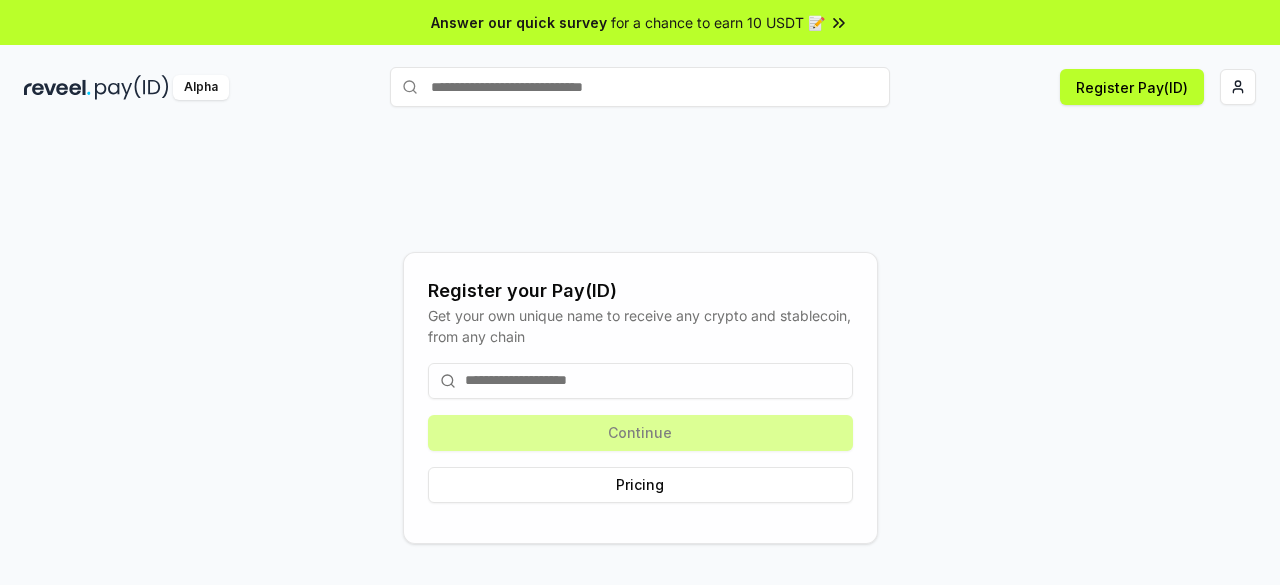 click on "Answer our quick survey for a chance to earn 10 USDT 📝 Alpha Register Pay(ID) Register your Pay(ID) Get your own unique name to receive any crypto and stablecoin, from any chain Continue Pricing" at bounding box center (640, 292) 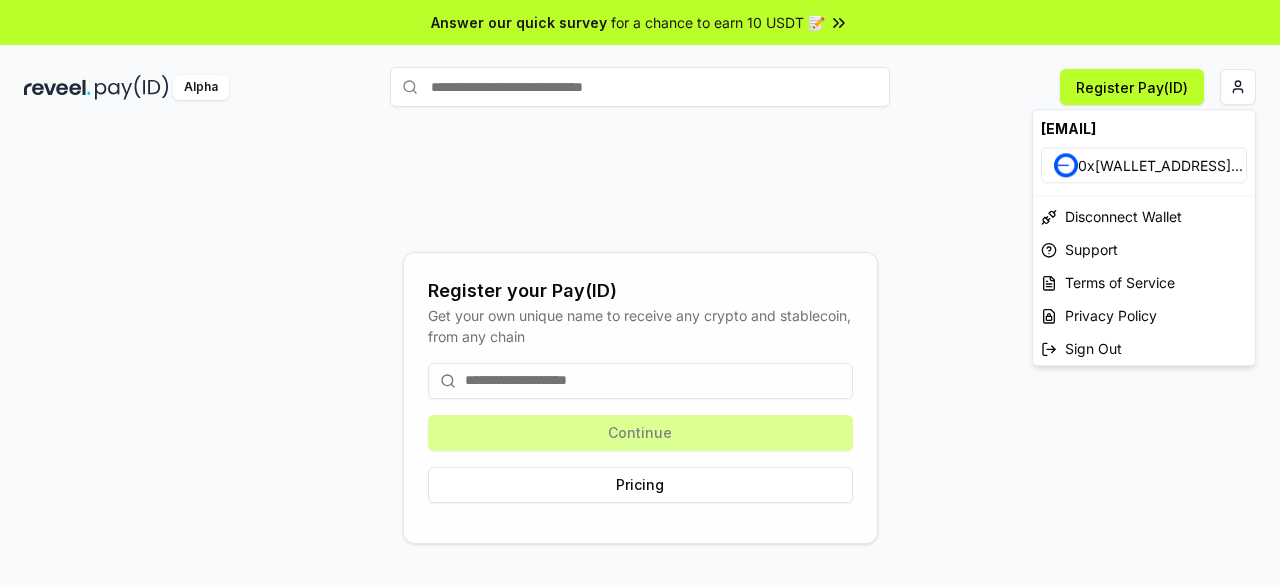 click on "Answer our quick survey for a chance to earn 10 USDT 📝 Alpha Register Pay(ID) Register your Pay(ID) Get your own unique name to receive any crypto and stablecoin, from any chain Continue Pricing samadjimoh6@gmail.com   0x2C2781aEd42c ...     Disconnect Wallet   Support   Terms of Service   Privacy Policy   Sign Out" at bounding box center [640, 292] 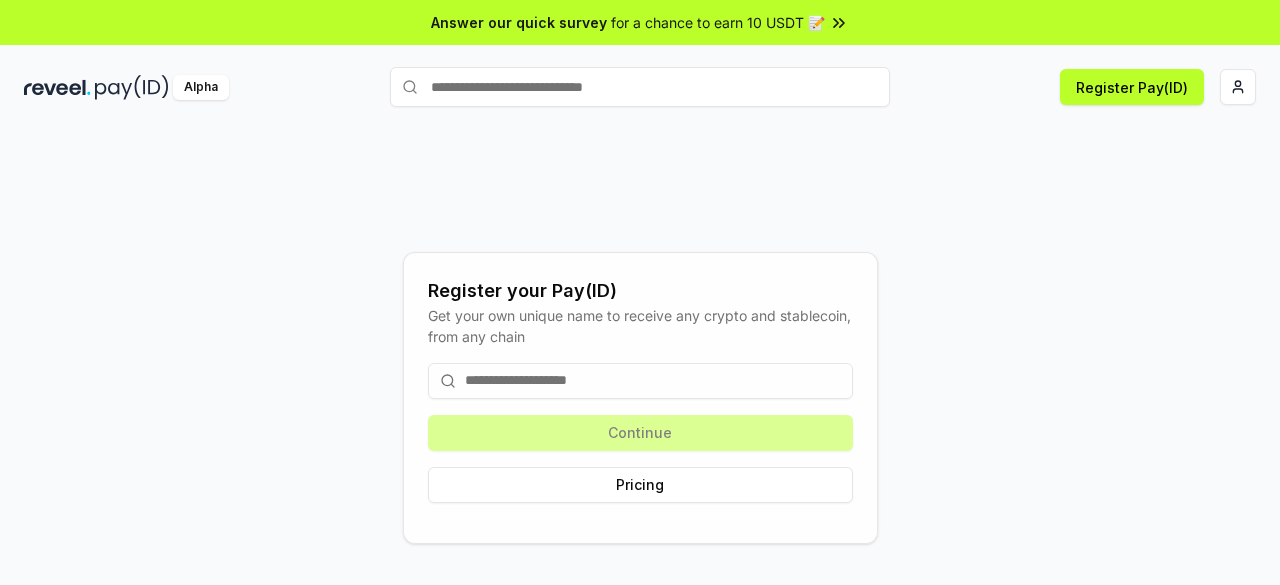 click on "Answer our quick survey for a chance to earn 10 USDT 📝 Alpha Register Pay(ID) Register your Pay(ID) Get your own unique name to receive any crypto and stablecoin, from any chain Continue Pricing" at bounding box center (640, 292) 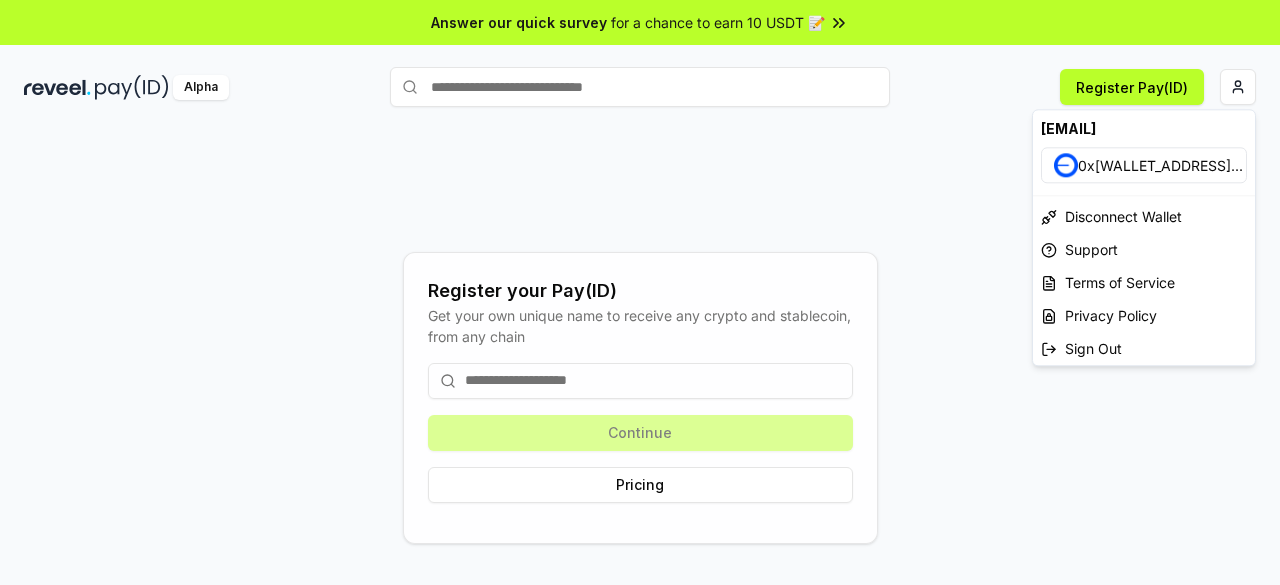 click on "Answer our quick survey for a chance to earn 10 USDT 📝 Alpha Register Pay(ID) Register your Pay(ID) Get your own unique name to receive any crypto and stablecoin, from any chain Continue Pricing samadjimoh6@gmail.com   0x2C2781aEd42c ...     Disconnect Wallet   Support   Terms of Service   Privacy Policy   Sign Out" at bounding box center [640, 292] 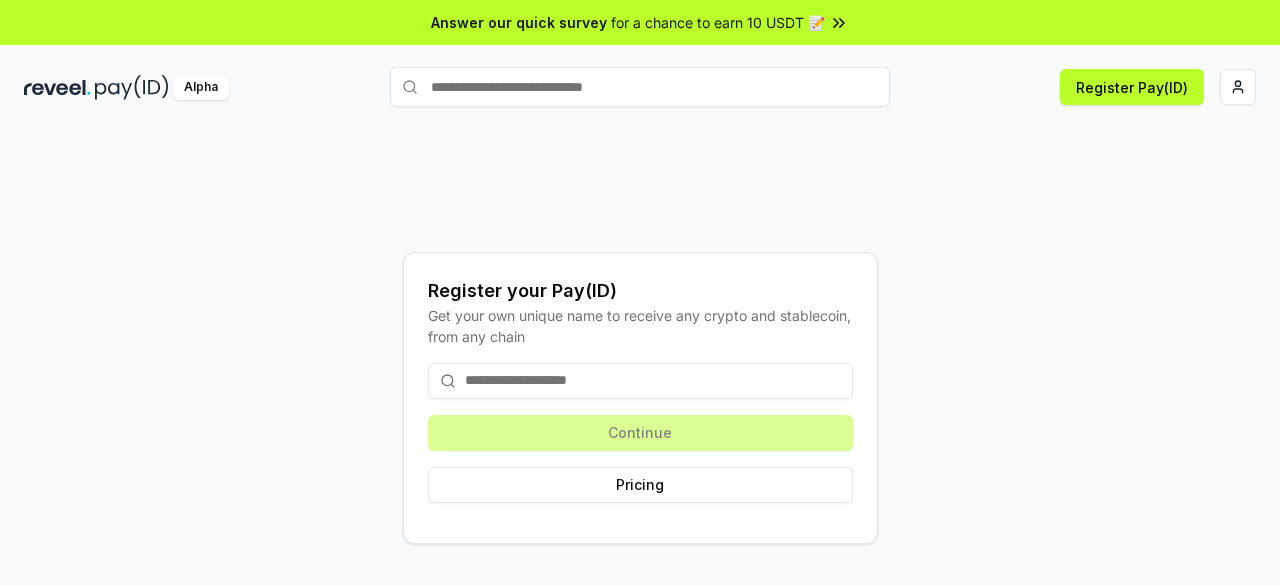 click on "Answer our quick survey for a chance to earn 10 USDT 📝 Alpha Register Pay(ID) Register your Pay(ID) Get your own unique name to receive any crypto and stablecoin, from any chain Continue Pricing" at bounding box center [640, 292] 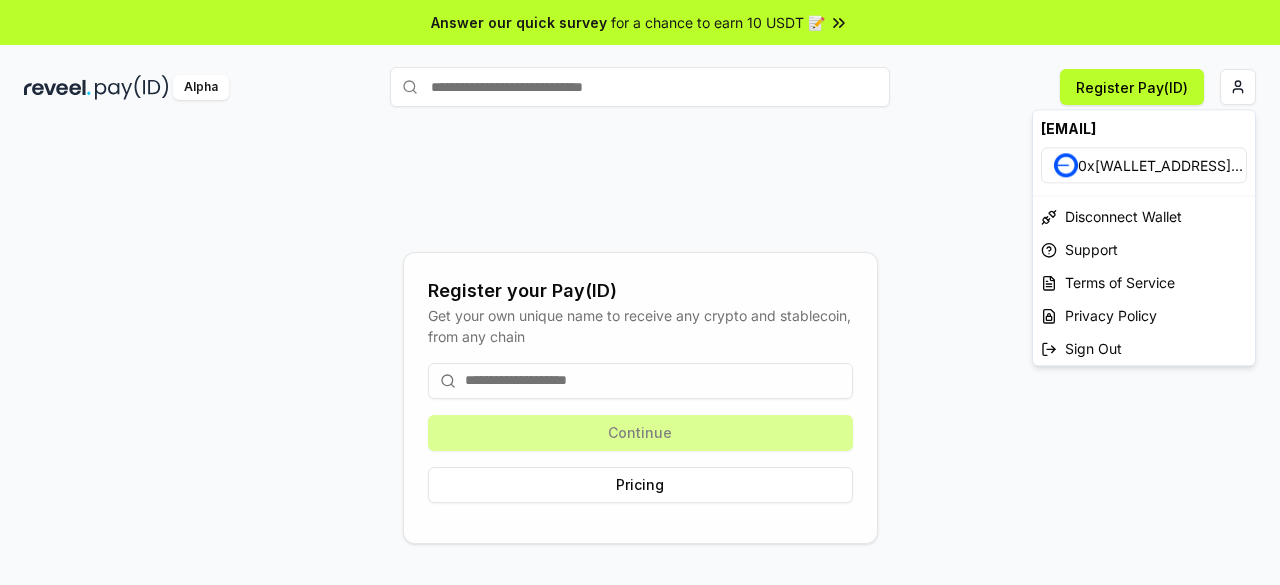 click on "Answer our quick survey for a chance to earn 10 USDT 📝 Alpha Register Pay(ID) Register your Pay(ID) Get your own unique name to receive any crypto and stablecoin, from any chain Continue Pricing samadjimoh6@gmail.com   0x2C2781aEd42c ...     Disconnect Wallet   Support   Terms of Service   Privacy Policy   Sign Out" at bounding box center [640, 292] 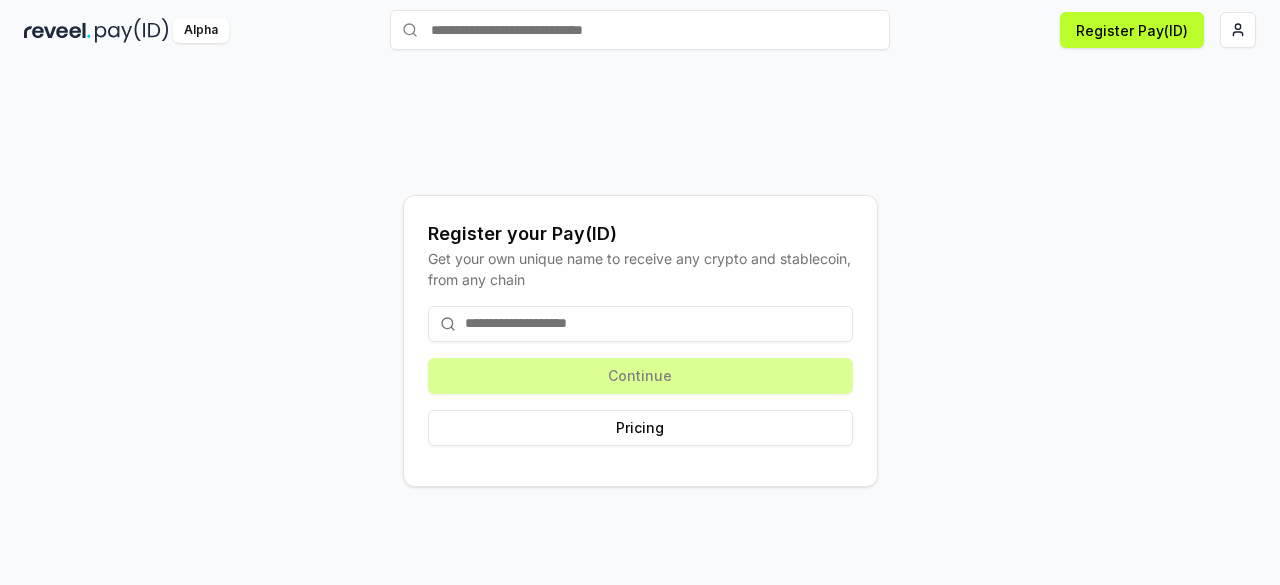 scroll, scrollTop: 0, scrollLeft: 0, axis: both 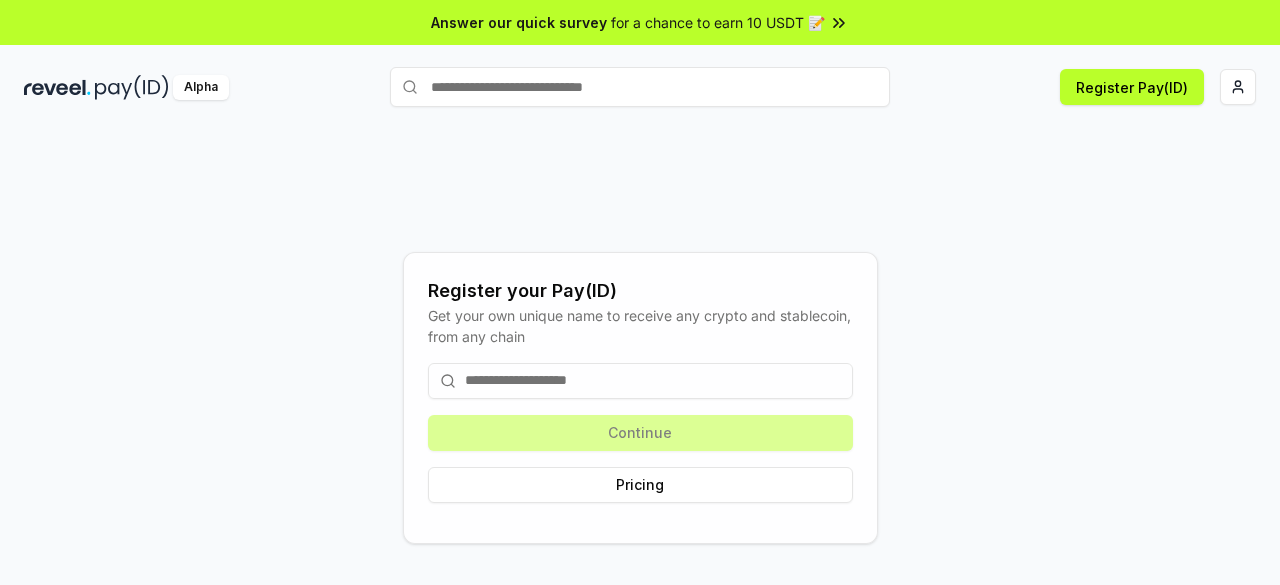 click on "Answer our quick survey for a chance to earn 10 USDT 📝 Alpha Register Pay(ID) Register your Pay(ID) Get your own unique name to receive any crypto and stablecoin, from any chain Continue Pricing" at bounding box center [640, 292] 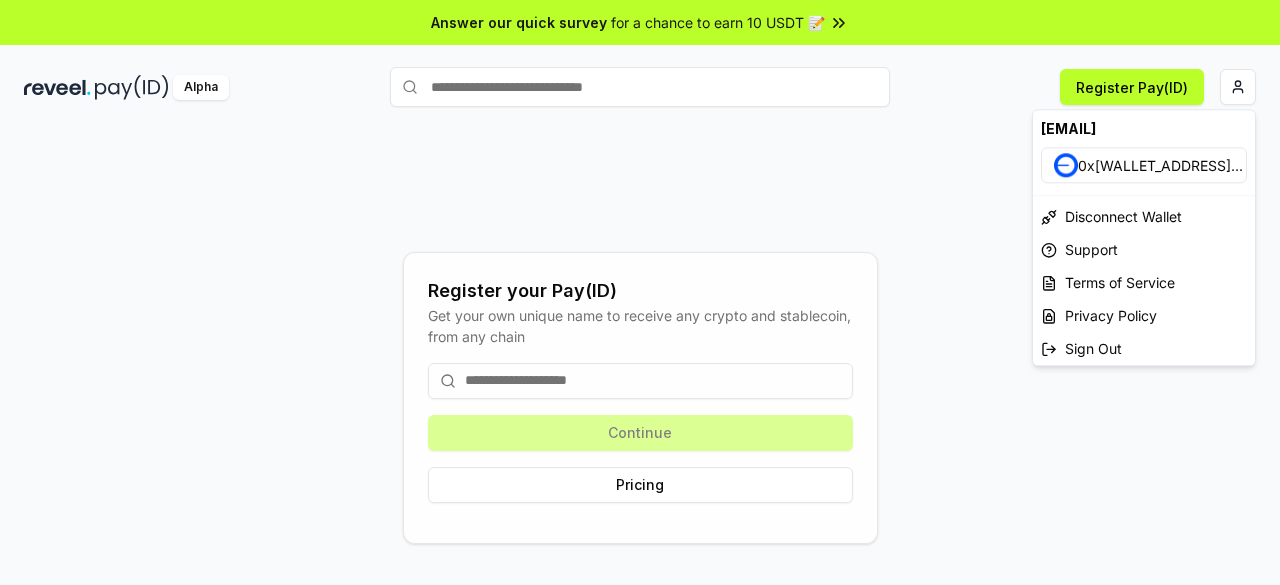 click on "Answer our quick survey for a chance to earn 10 USDT 📝 Alpha Register Pay(ID) Register your Pay(ID) Get your own unique name to receive any crypto and stablecoin, from any chain Continue Pricing samadjimoh6@gmail.com   0x2C2781aEd42c ...     Disconnect Wallet   Support   Terms of Service   Privacy Policy   Sign Out" at bounding box center [640, 292] 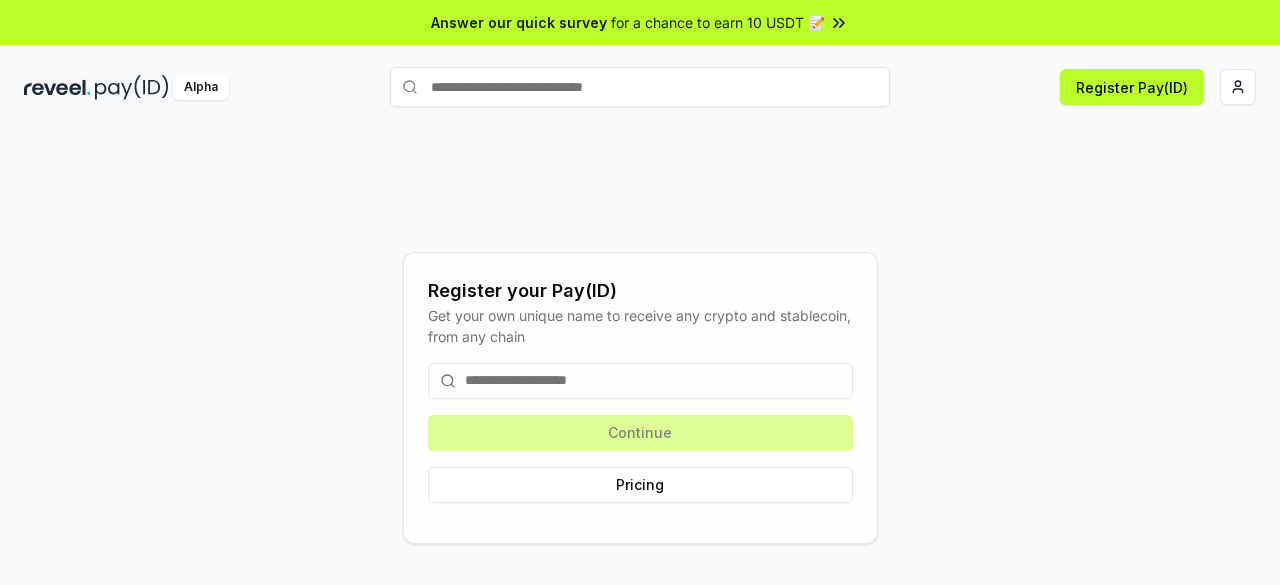 click on "Answer our quick survey for a chance to earn 10 USDT 📝 Alpha Register Pay(ID) Register your Pay(ID) Get your own unique name to receive any crypto and stablecoin, from any chain Continue Pricing" at bounding box center [640, 292] 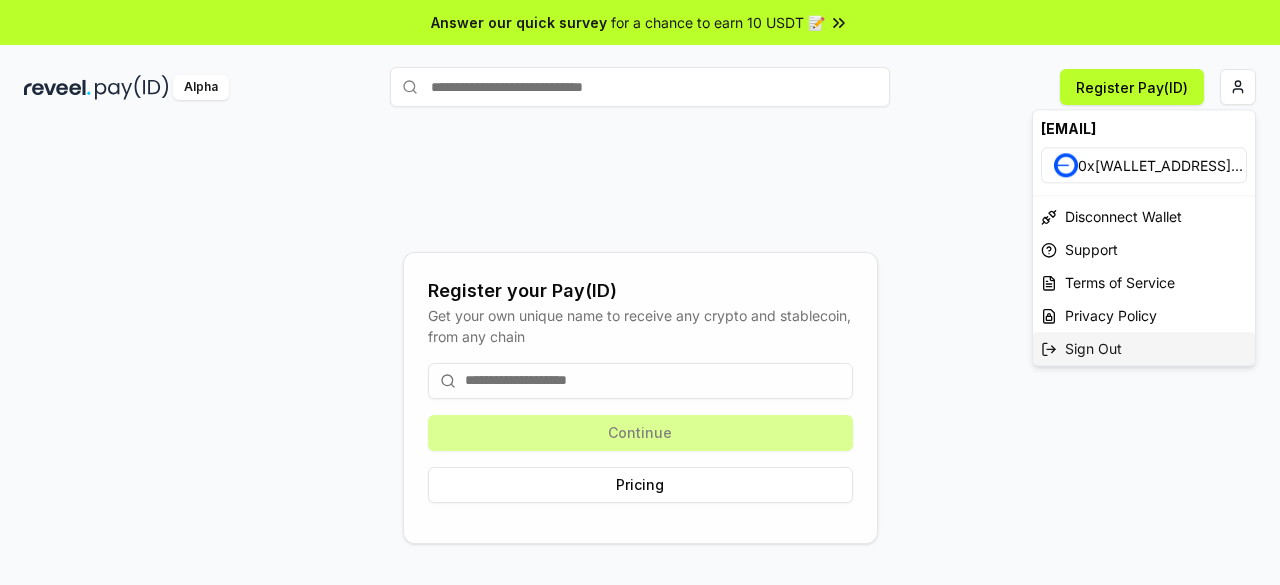click on "Sign Out" at bounding box center [1144, 348] 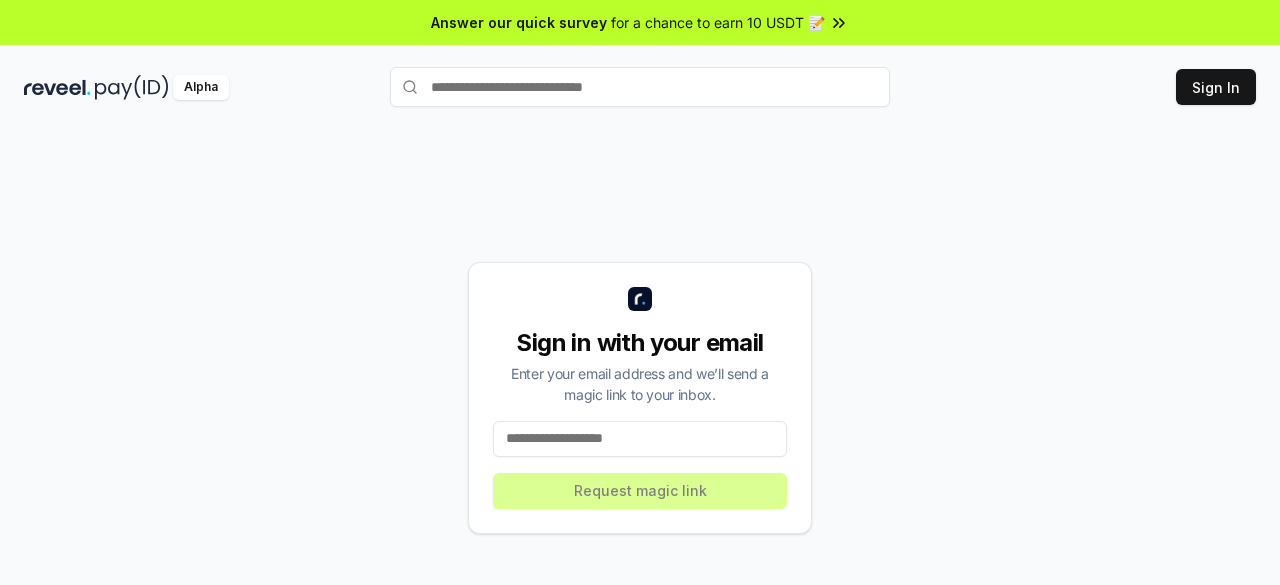 scroll, scrollTop: 0, scrollLeft: 0, axis: both 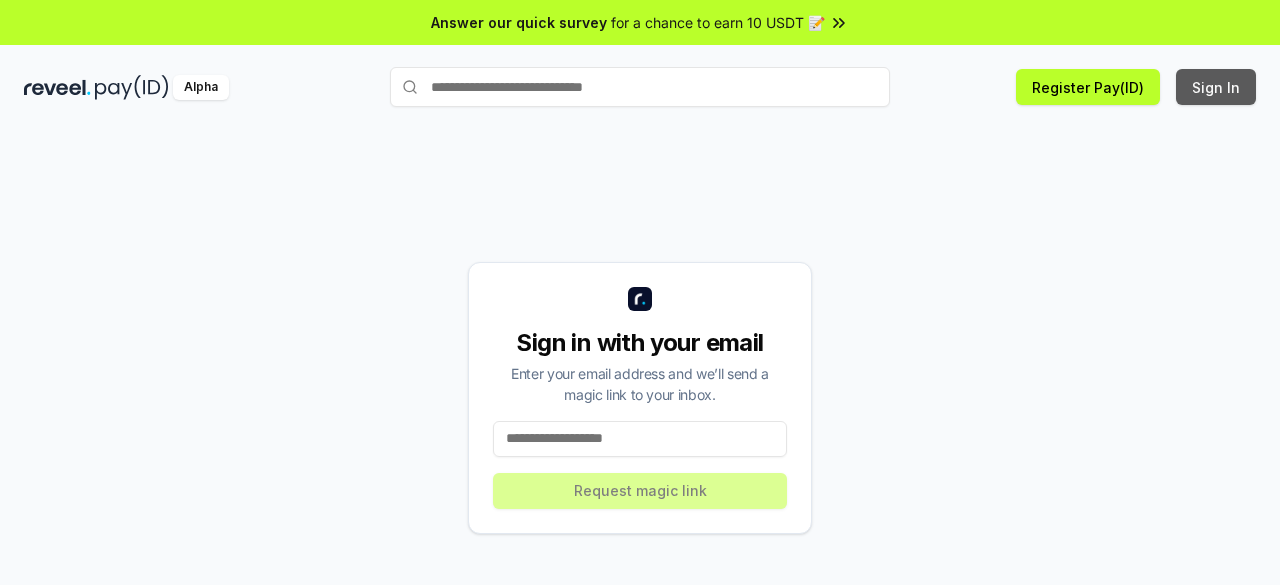 click on "Sign In" at bounding box center (1216, 87) 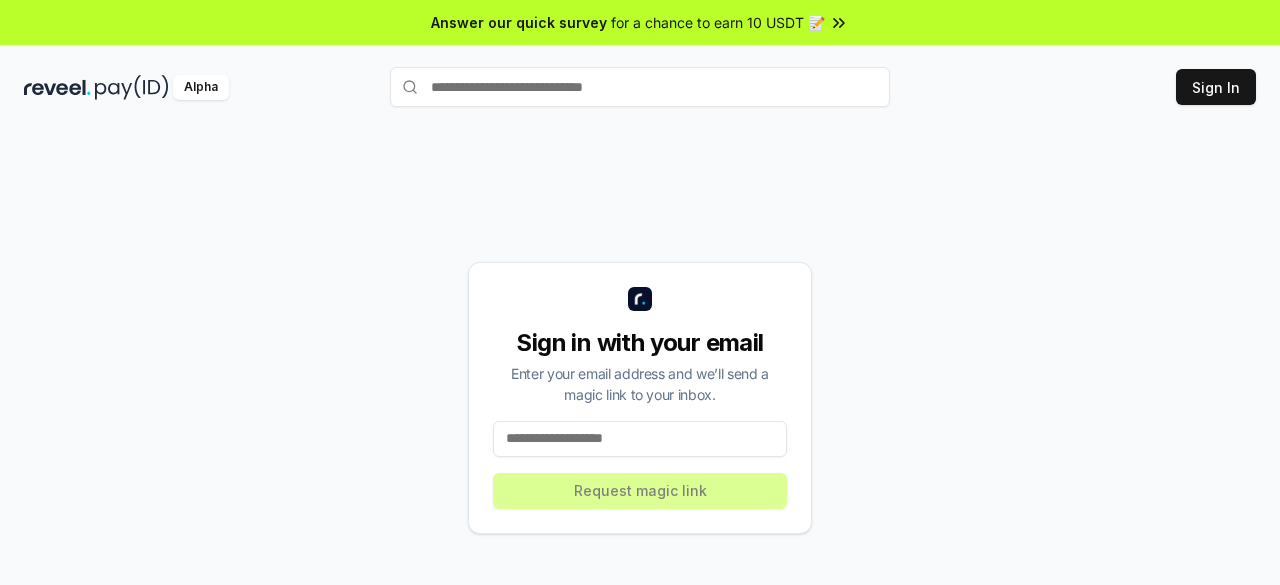 scroll, scrollTop: 0, scrollLeft: 0, axis: both 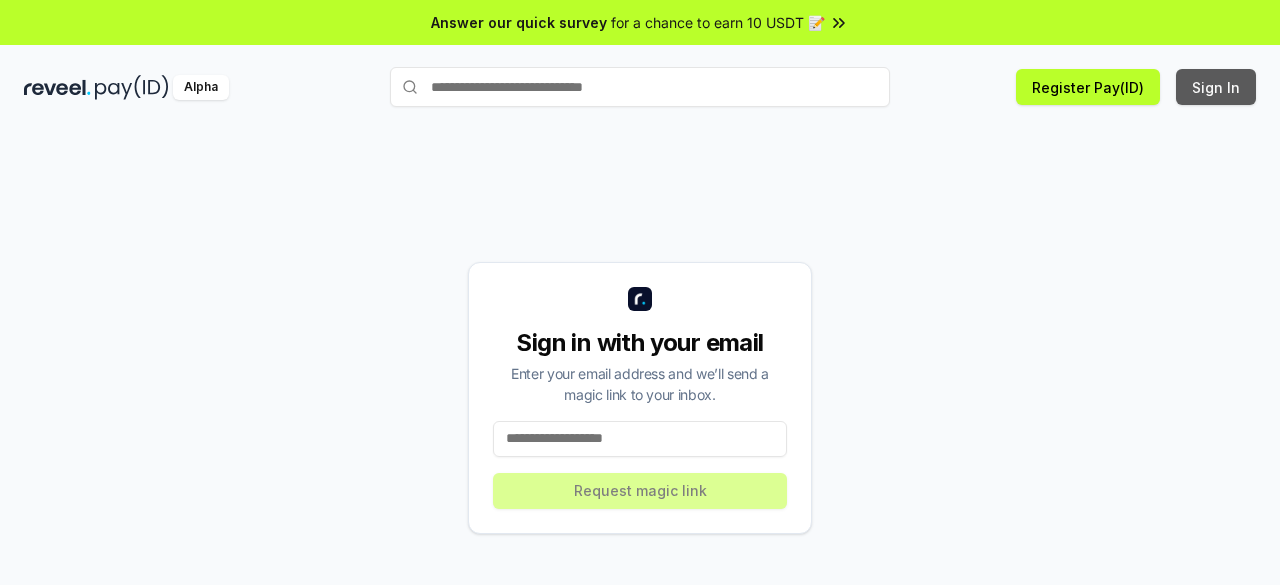 click on "Sign In" at bounding box center [1216, 87] 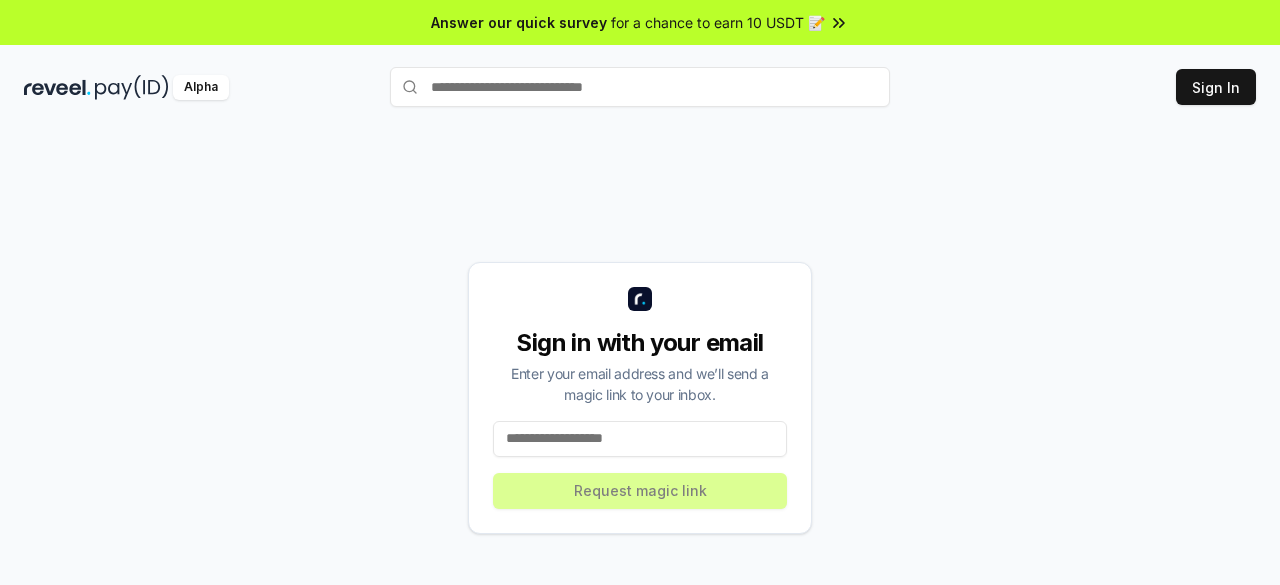 scroll, scrollTop: 0, scrollLeft: 0, axis: both 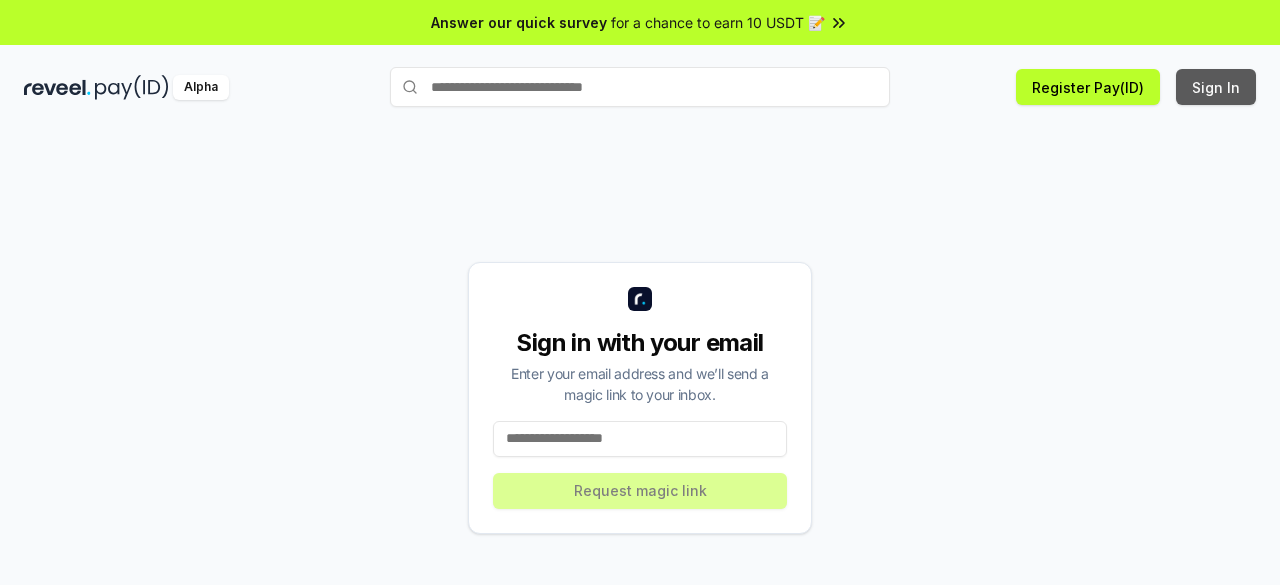 click on "Sign In" at bounding box center (1216, 87) 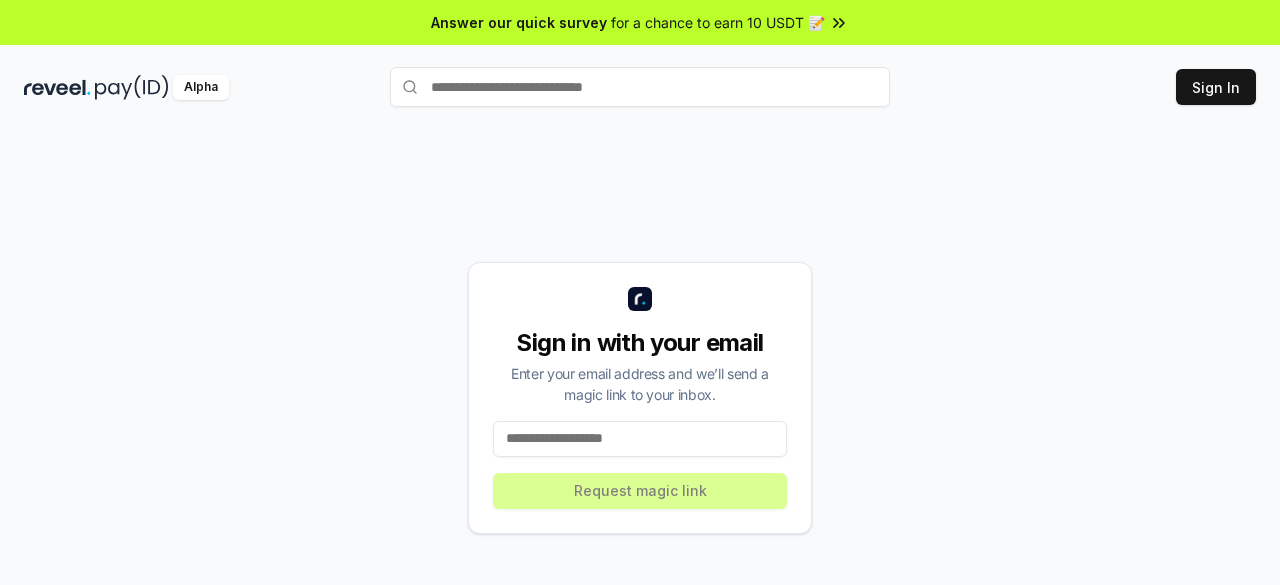 scroll, scrollTop: 0, scrollLeft: 0, axis: both 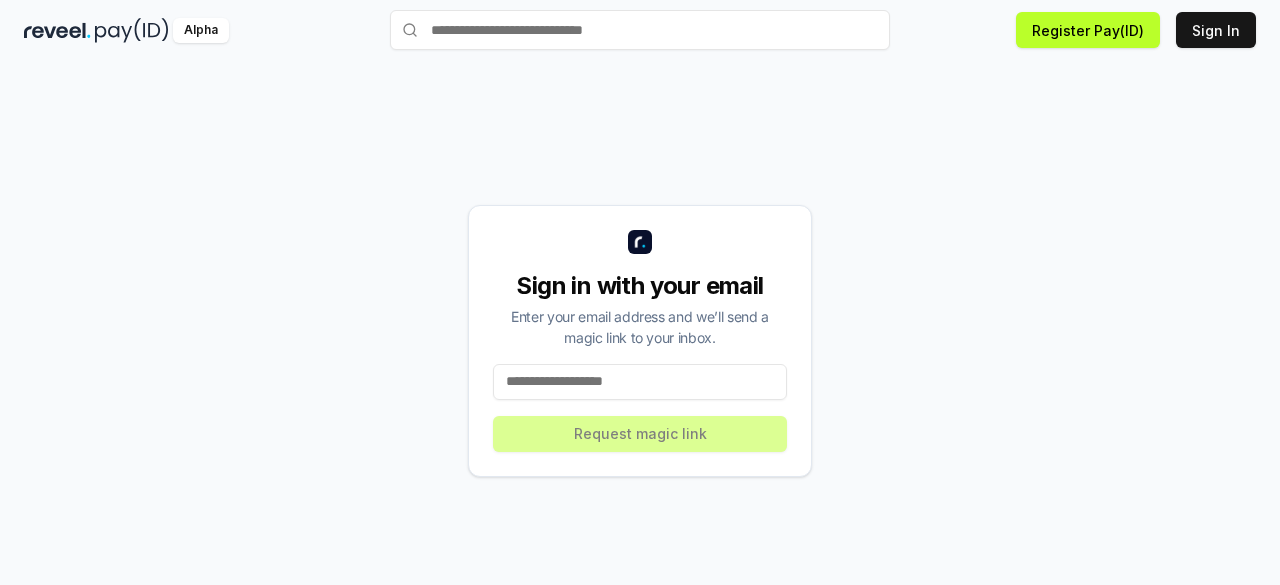 click at bounding box center (640, 382) 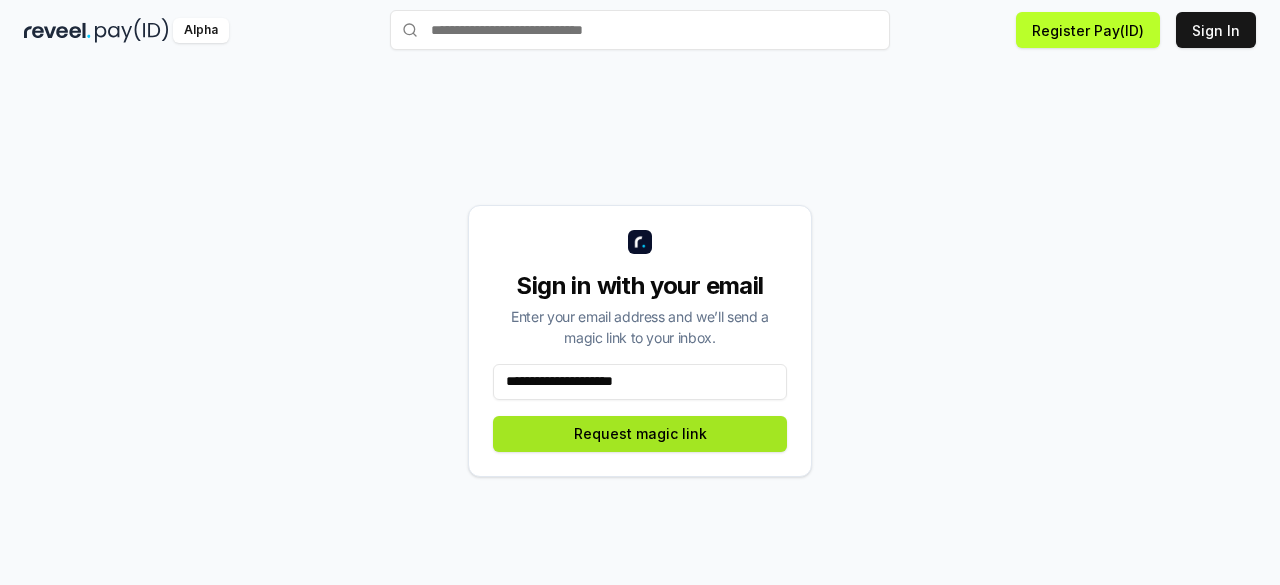 type on "**********" 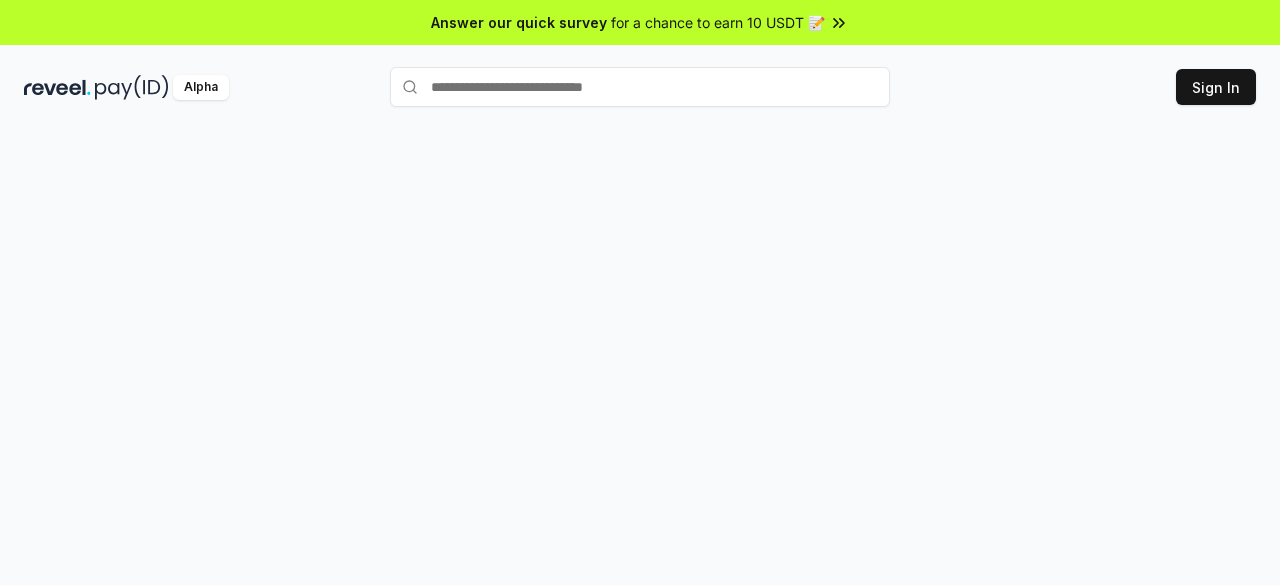scroll, scrollTop: 0, scrollLeft: 0, axis: both 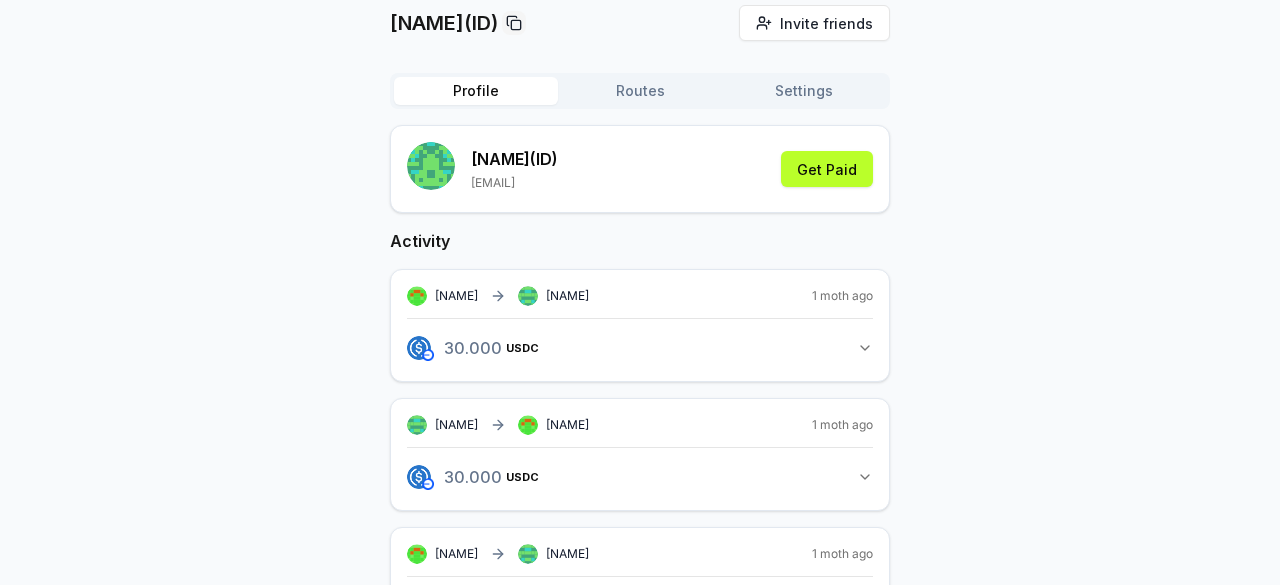 click 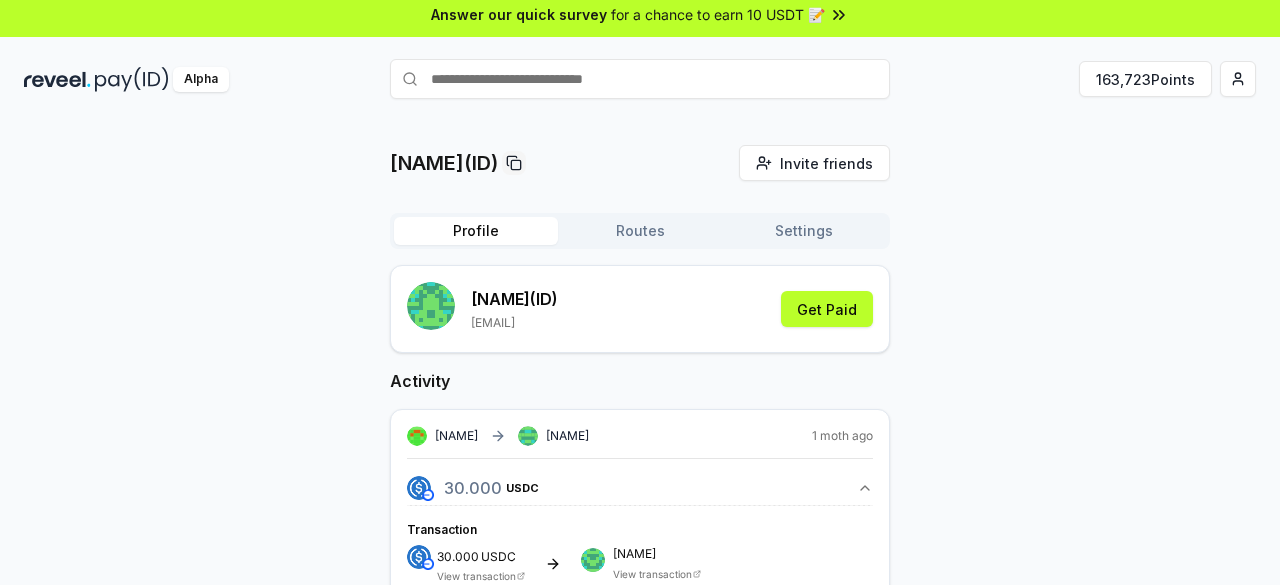 scroll, scrollTop: 0, scrollLeft: 0, axis: both 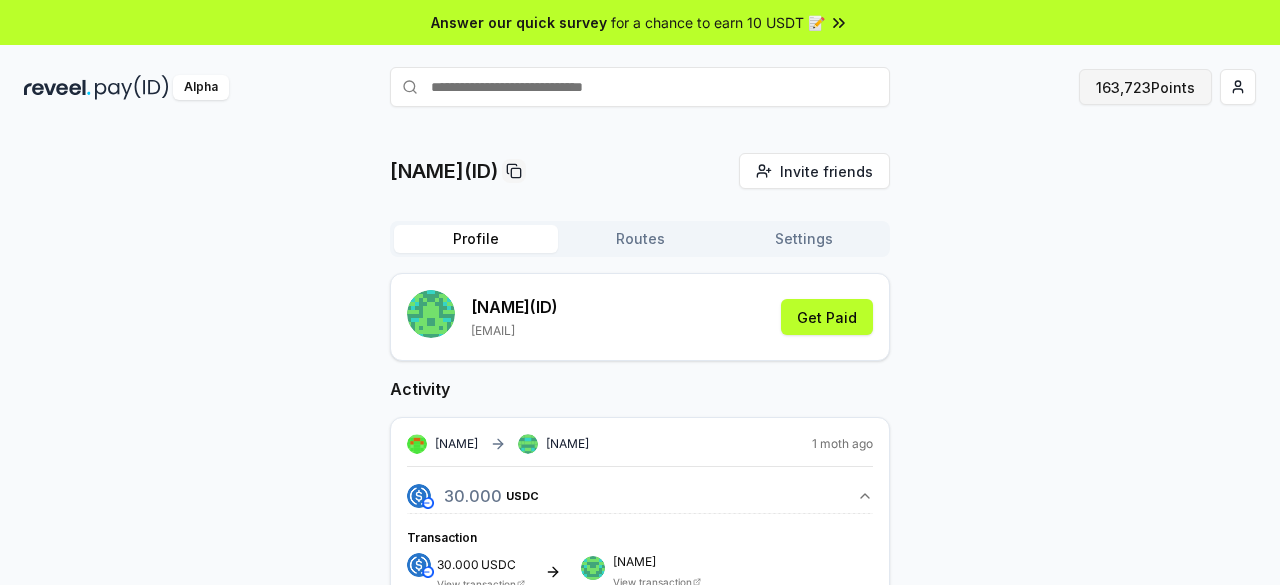 click on "163,723  Points" at bounding box center (1145, 87) 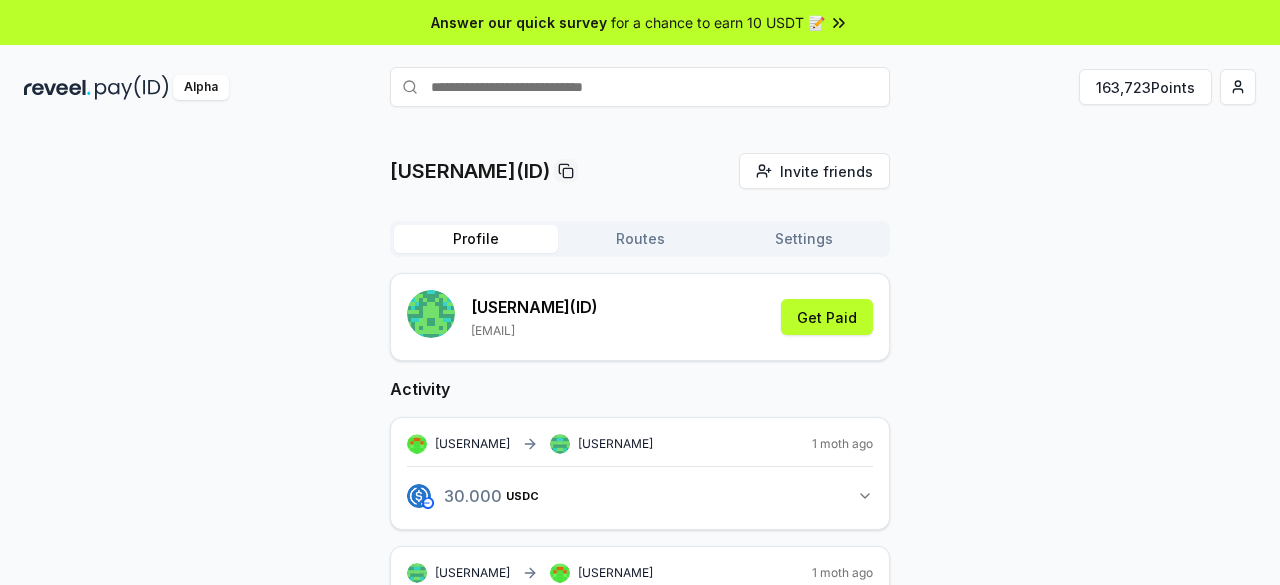 scroll, scrollTop: 0, scrollLeft: 0, axis: both 